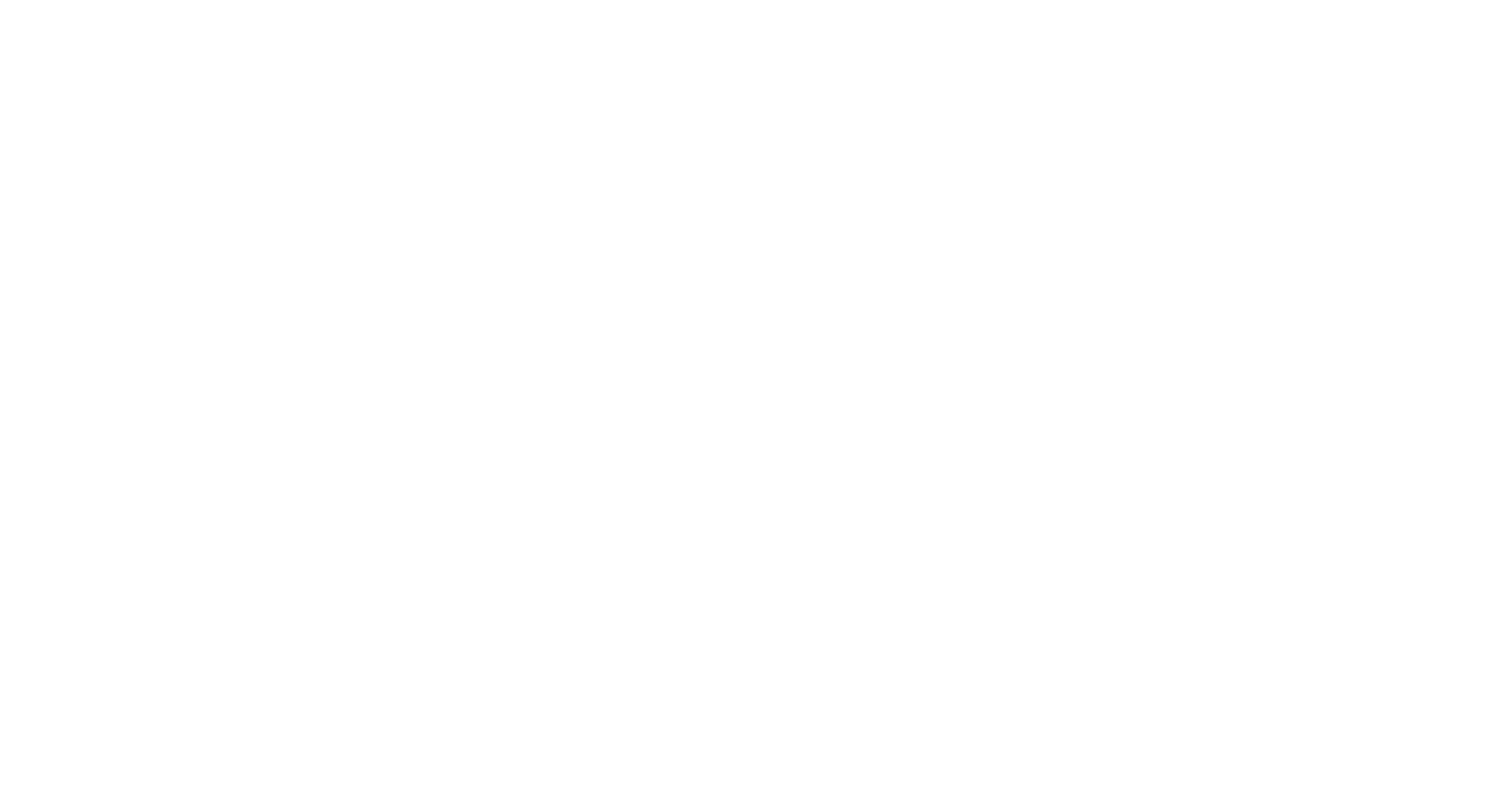 scroll, scrollTop: 0, scrollLeft: 0, axis: both 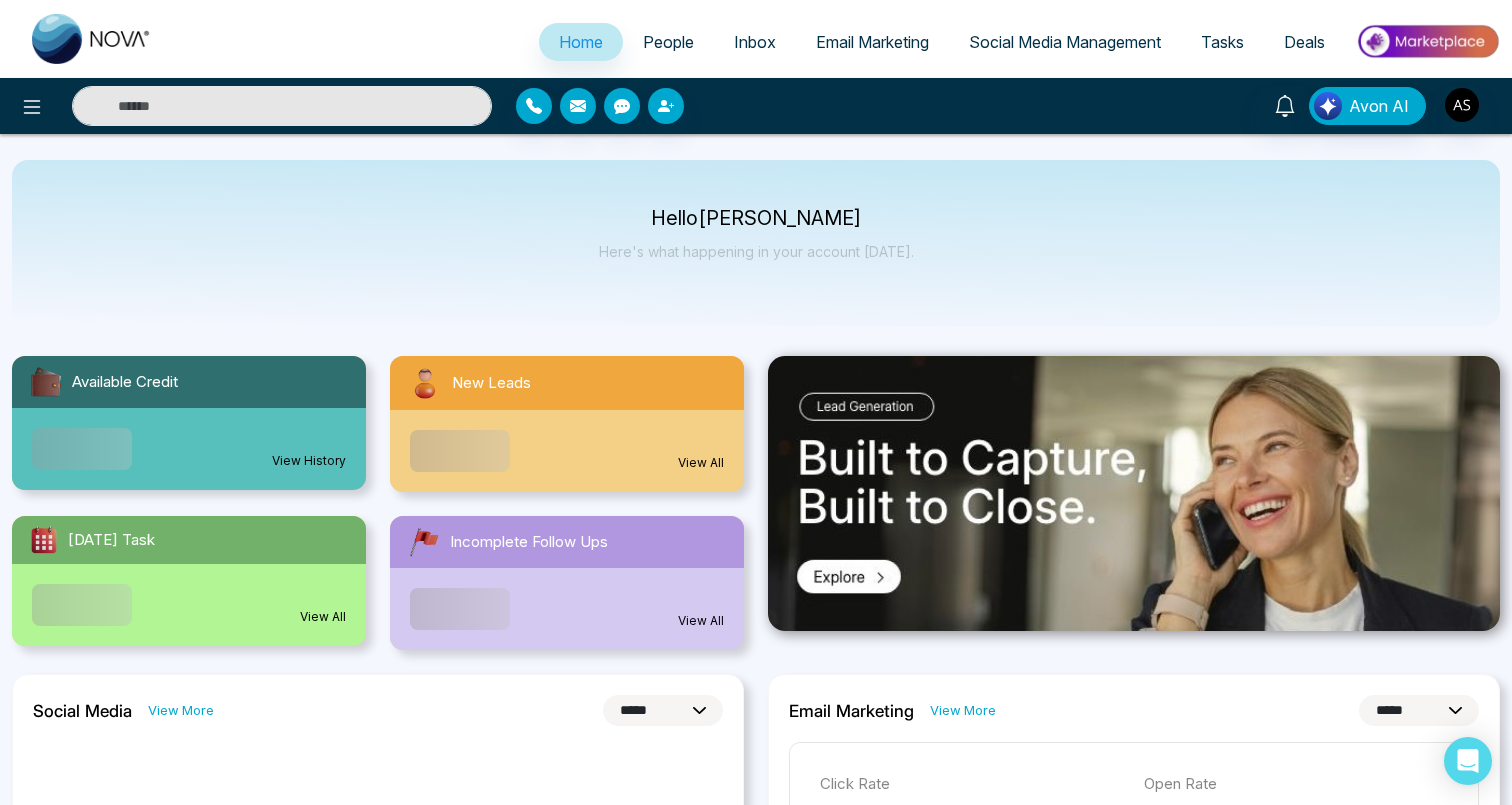 click at bounding box center (282, 106) 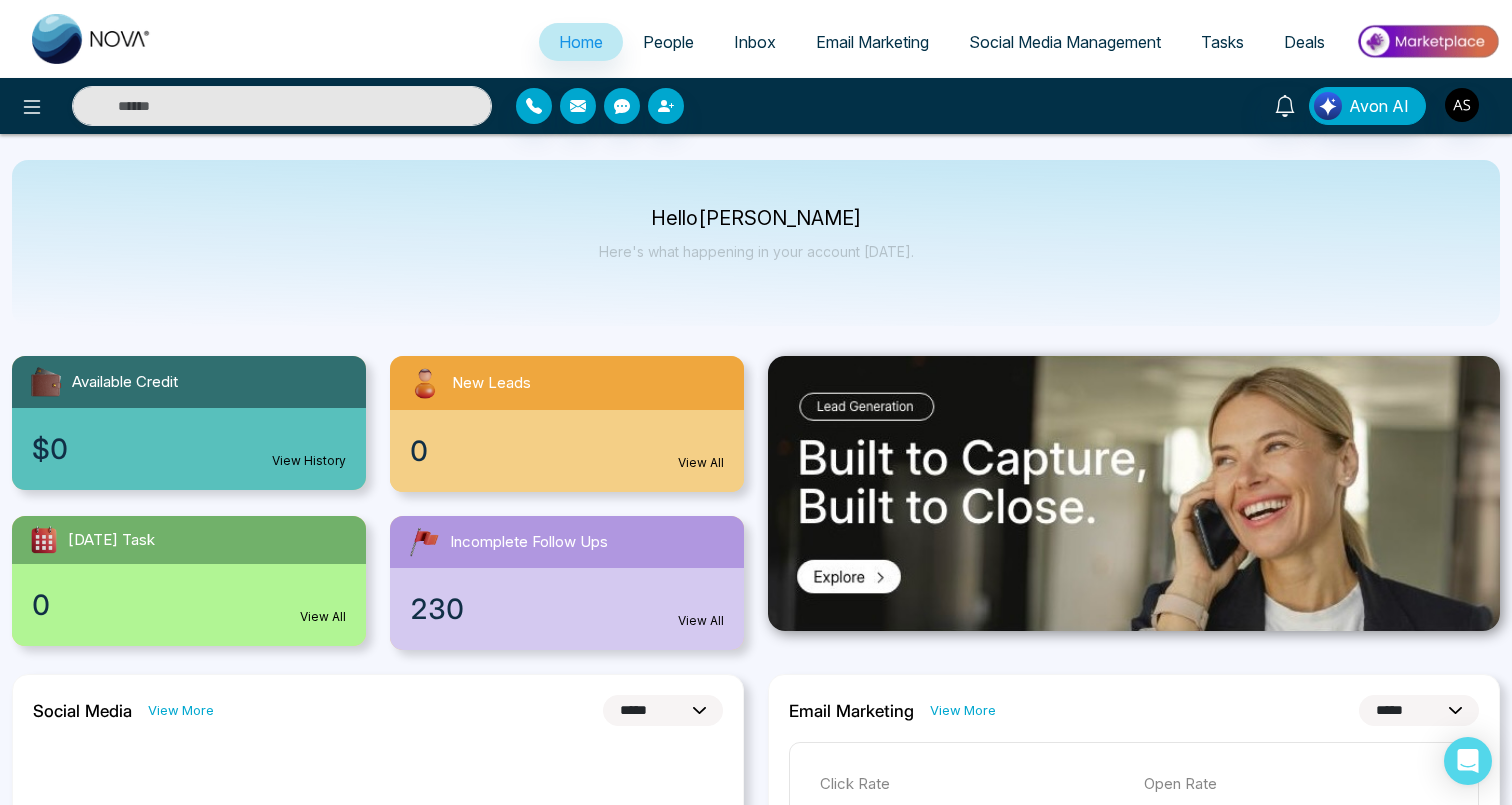 click on "Hello  Adarsh Srivastava Here's what happening in your account today." at bounding box center (756, 243) 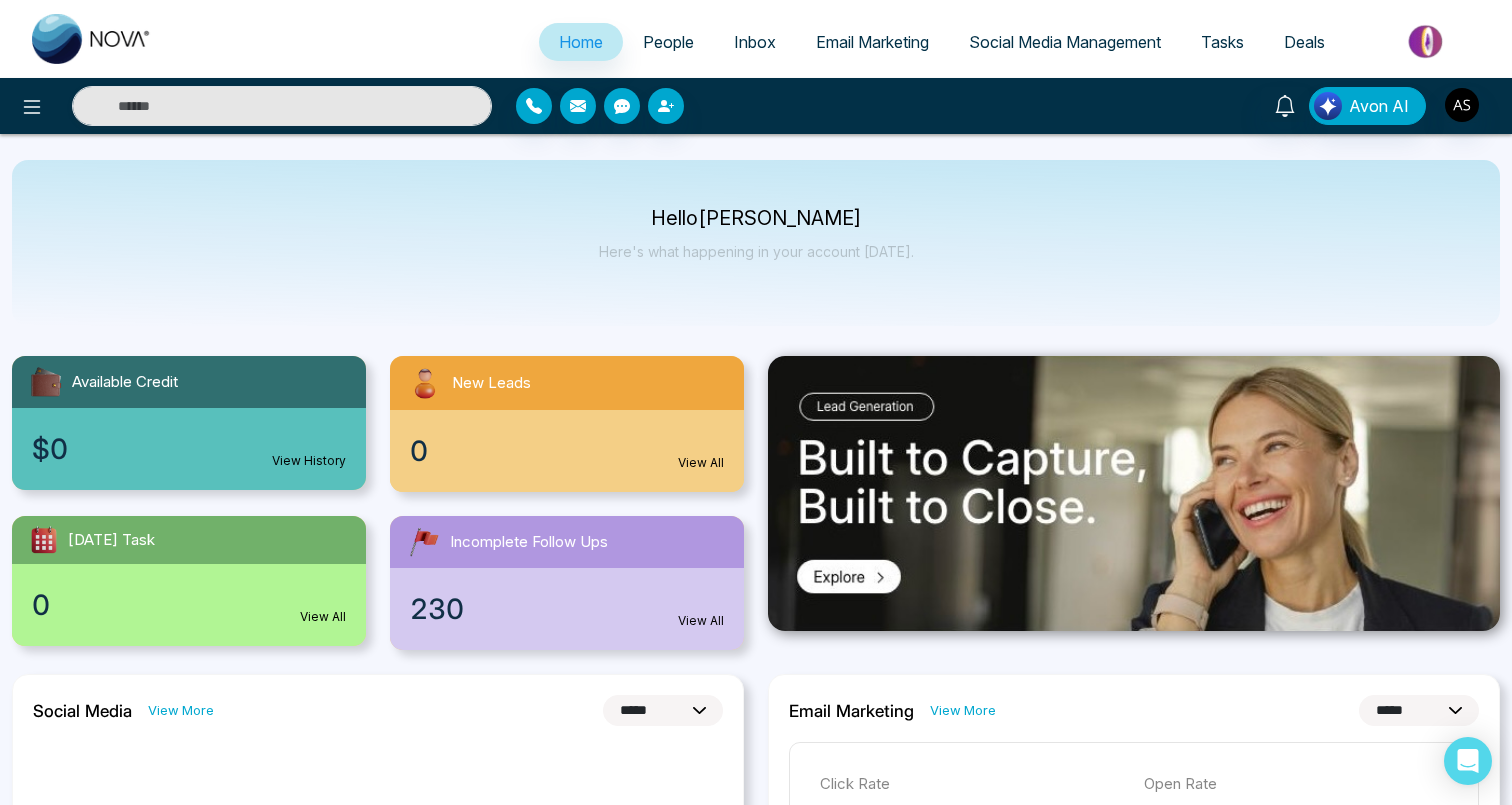 click on "People" at bounding box center (668, 42) 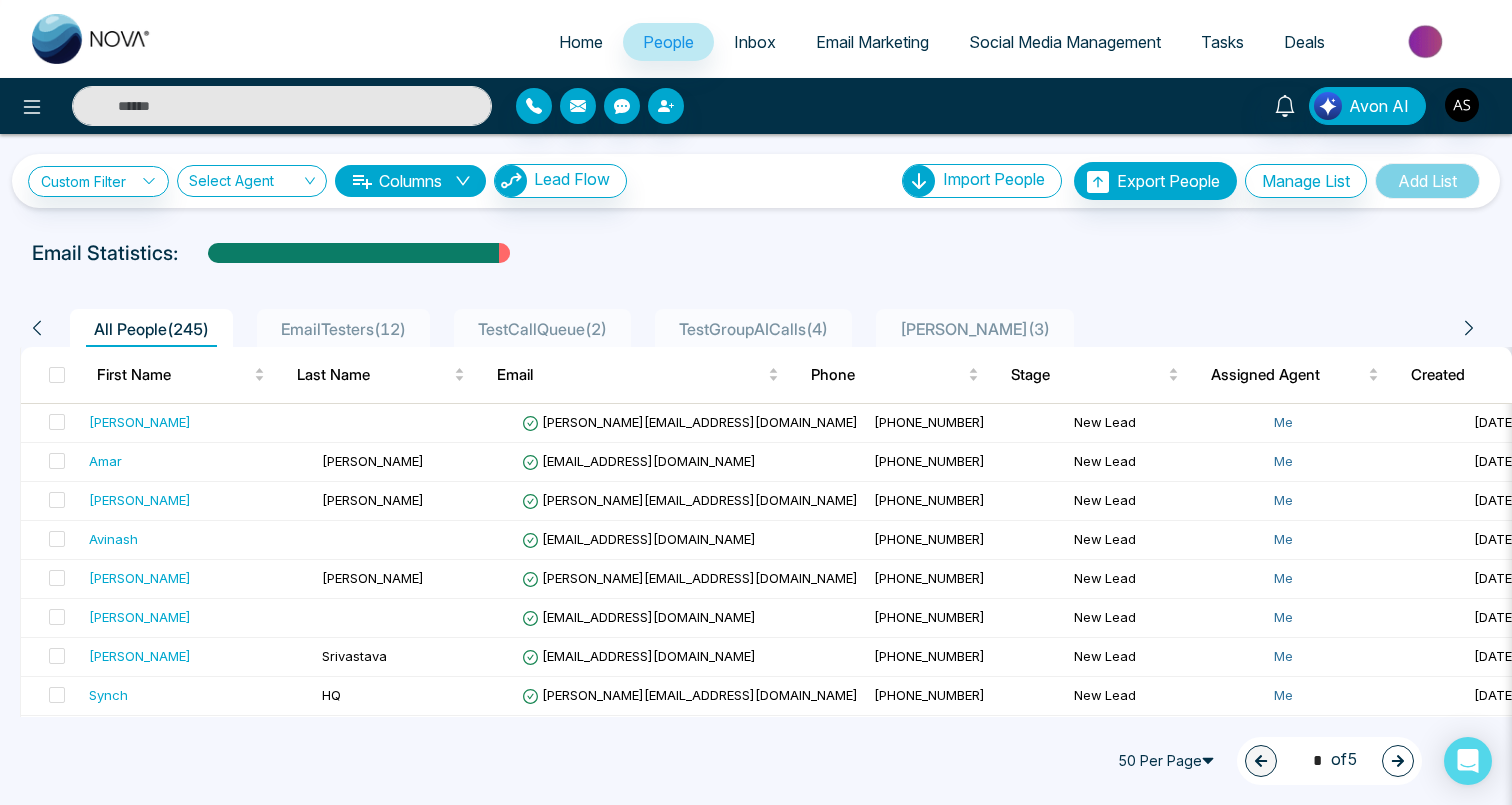 click at bounding box center (282, 106) 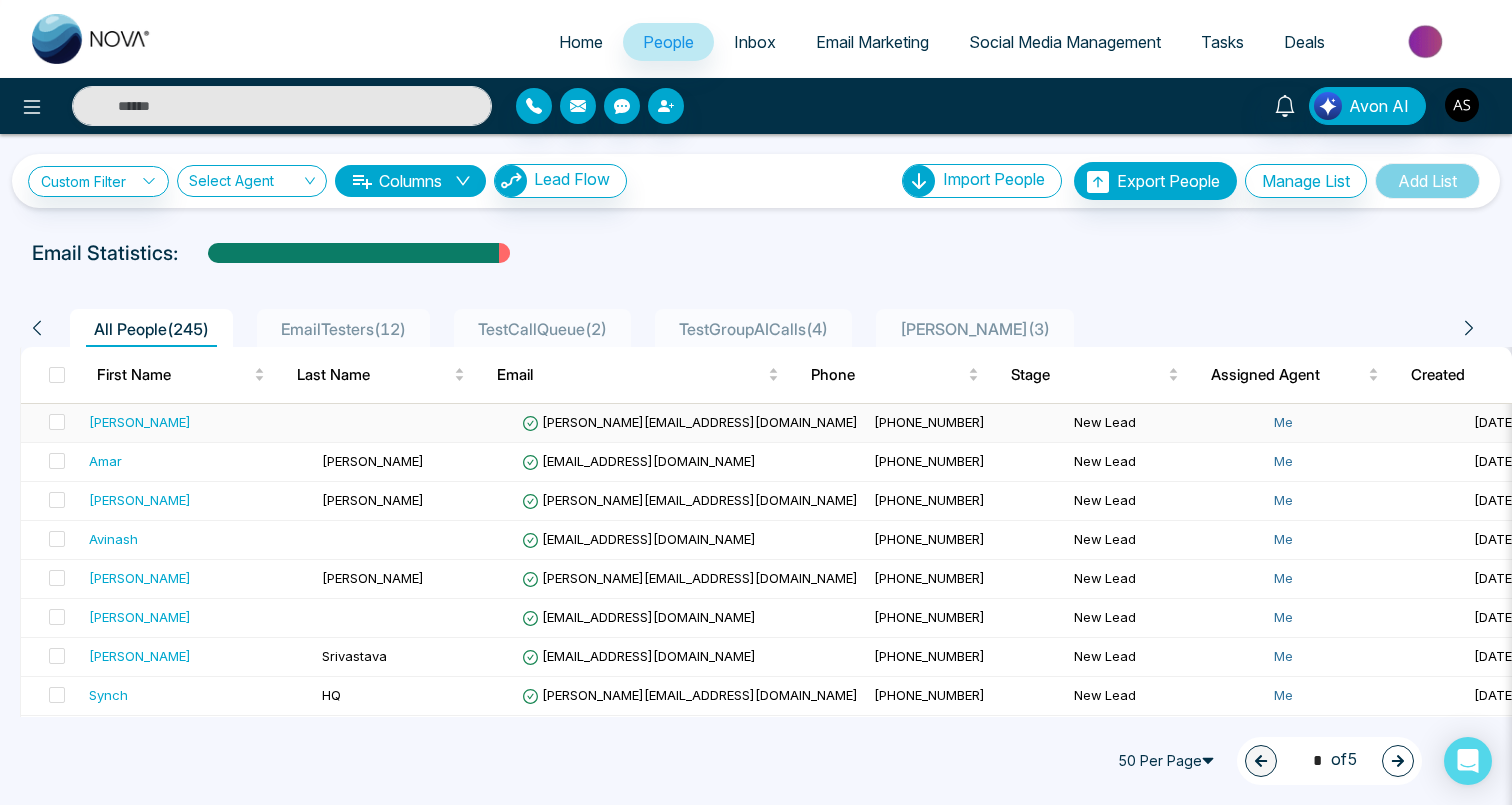 click on "sahil" at bounding box center [140, 422] 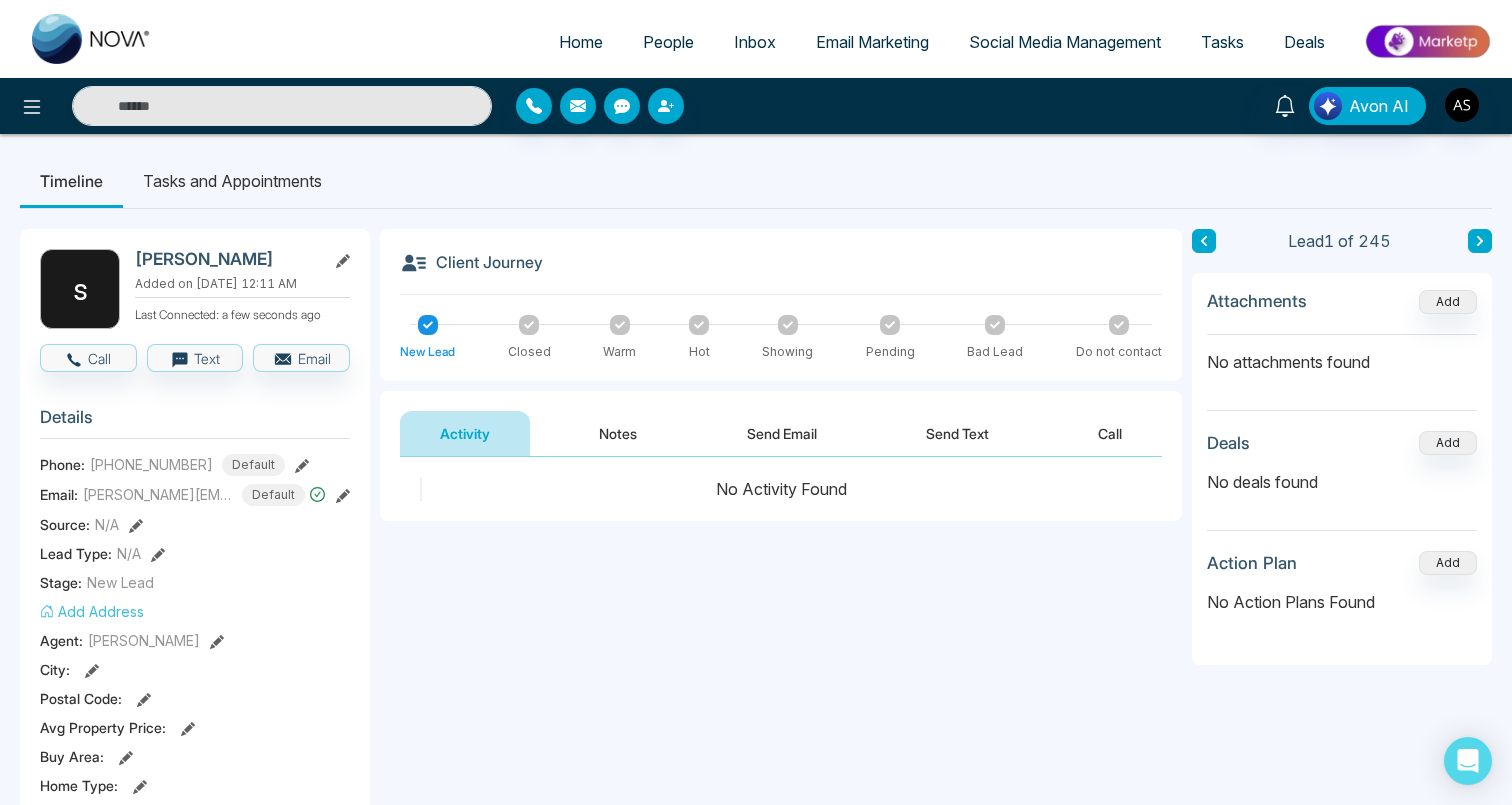 click on "Timeline Tasks and Appointments" at bounding box center (756, 181) 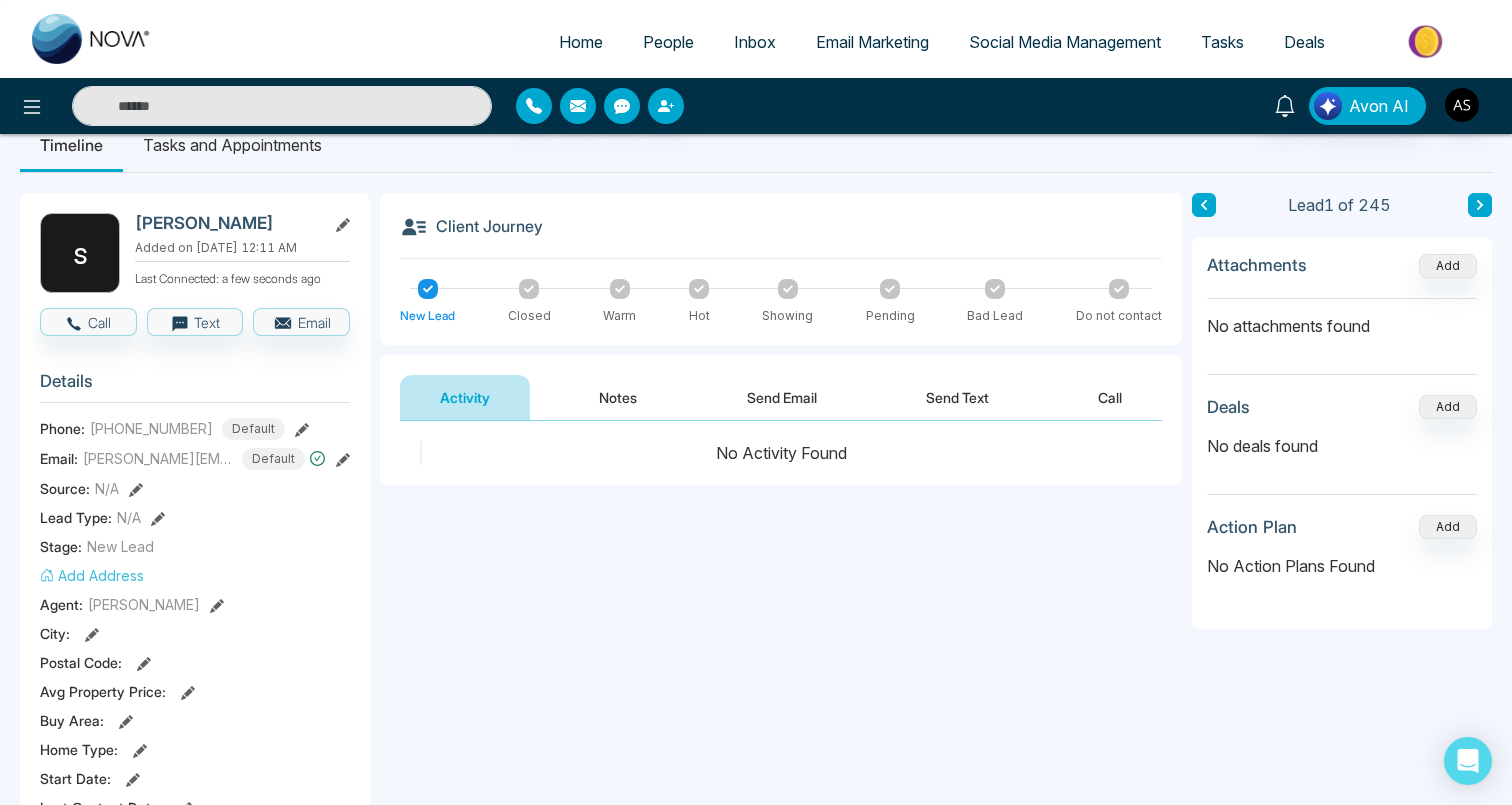 scroll, scrollTop: 0, scrollLeft: 0, axis: both 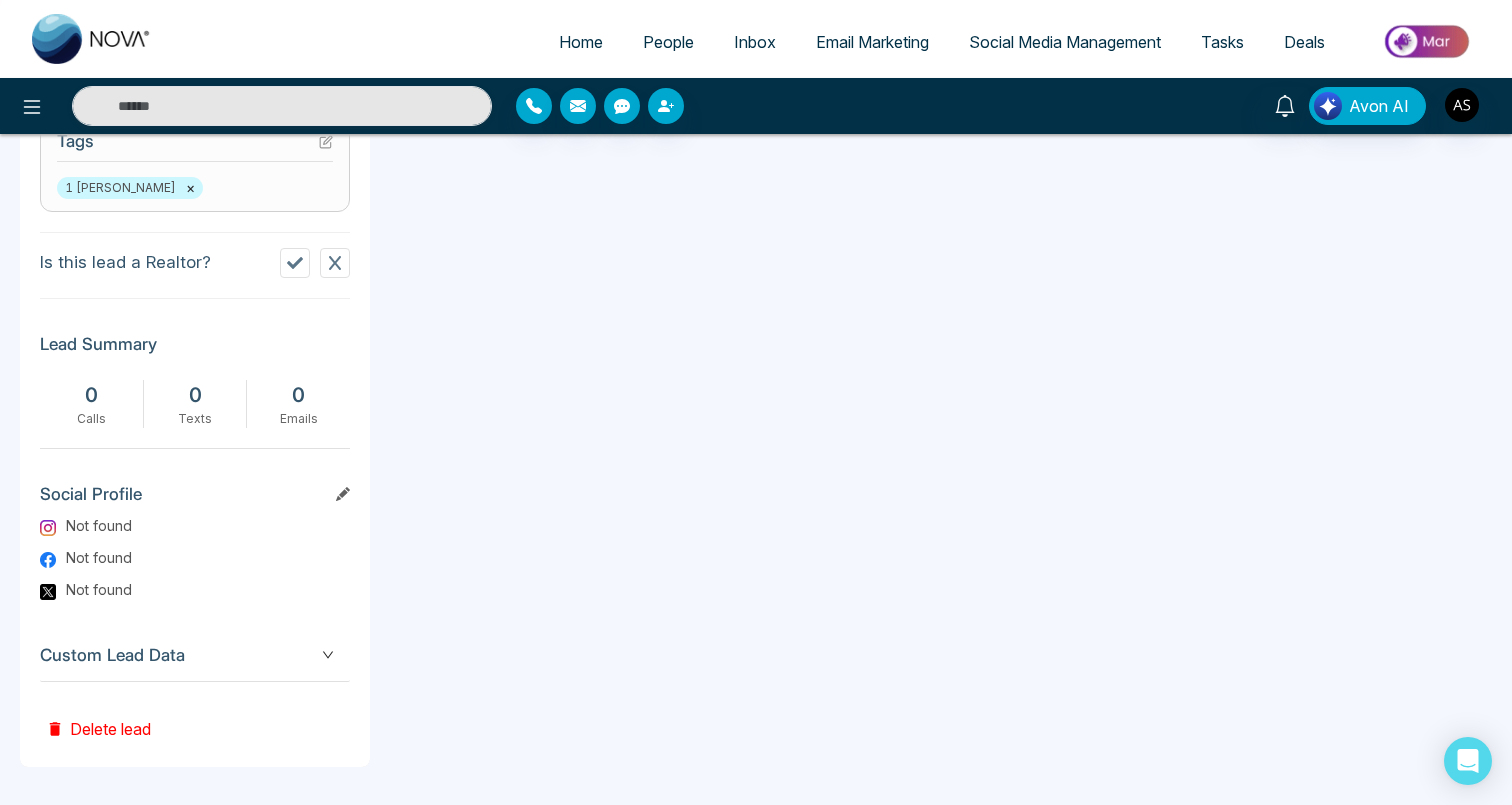 click on "Custom Lead Data" at bounding box center [195, 655] 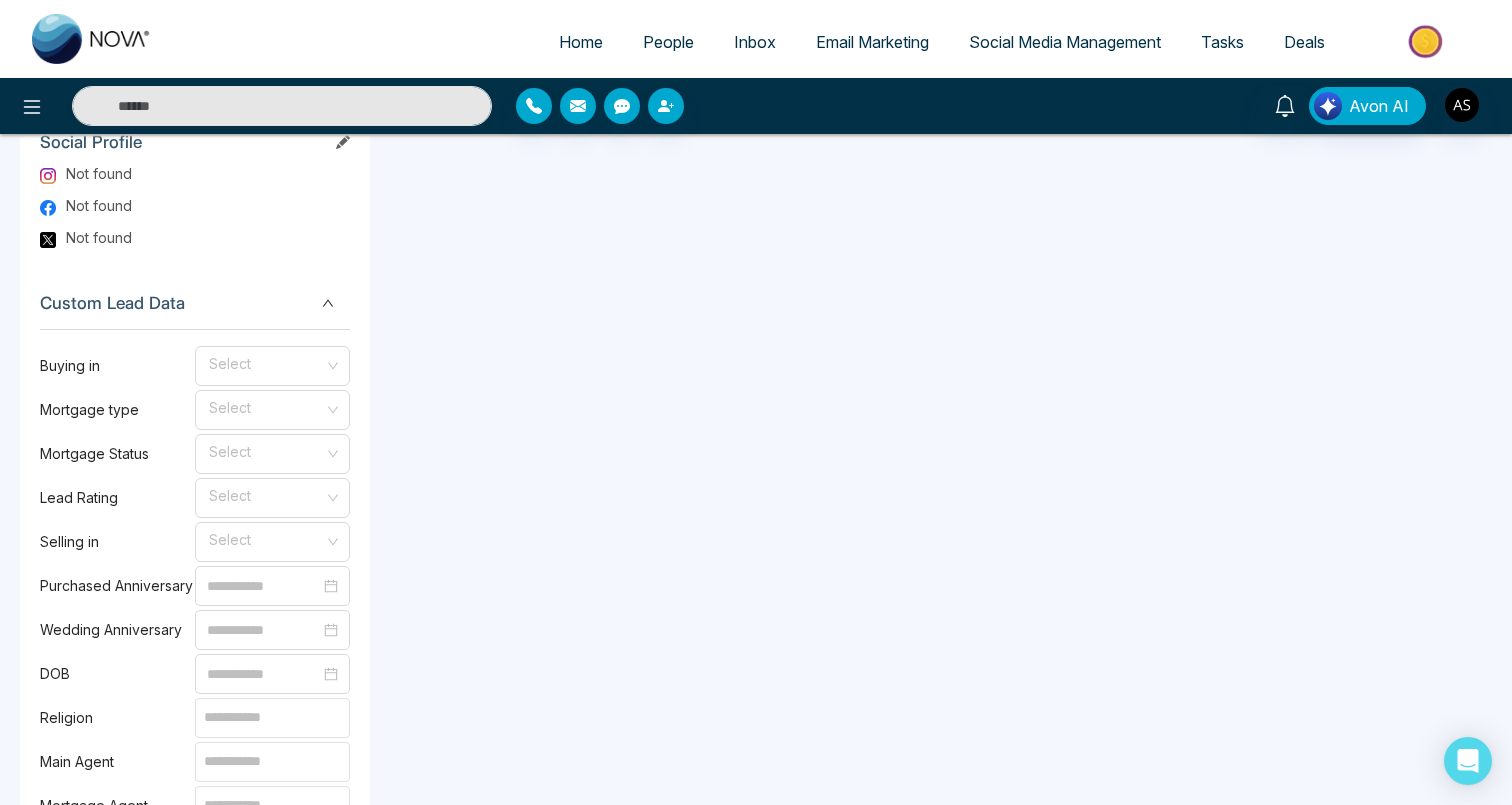 scroll, scrollTop: 1510, scrollLeft: 0, axis: vertical 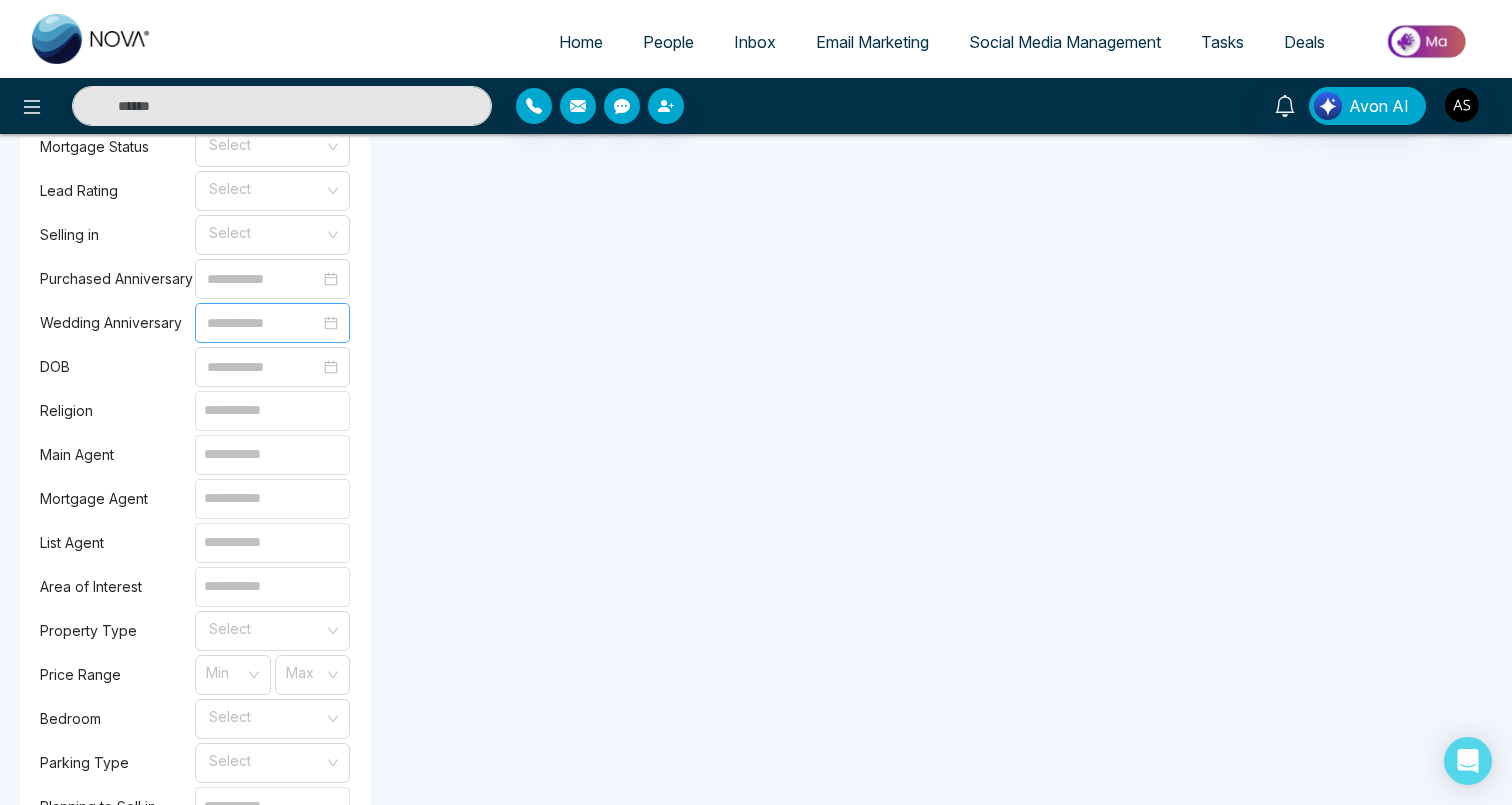 click at bounding box center (272, 323) 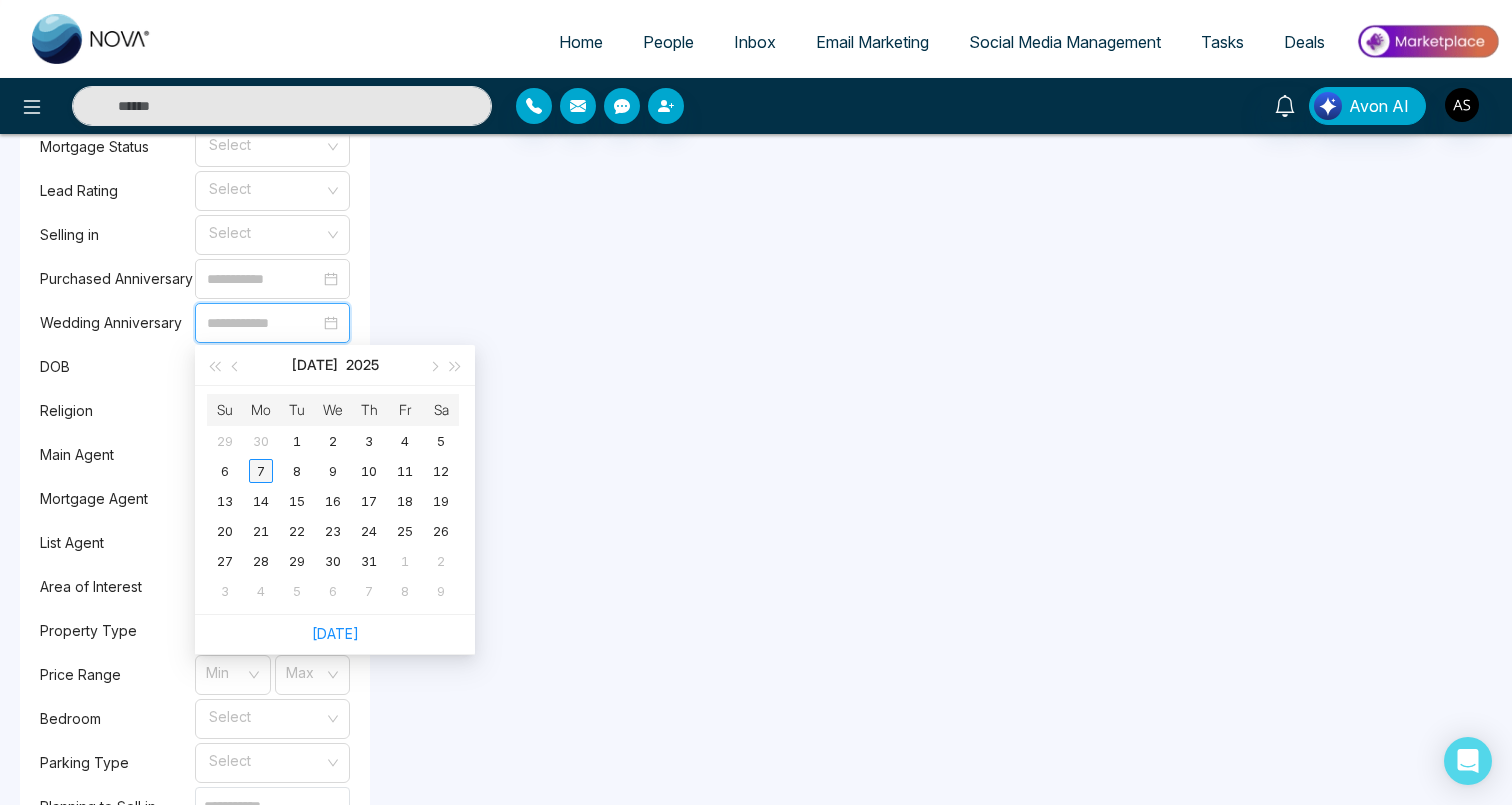 type on "**********" 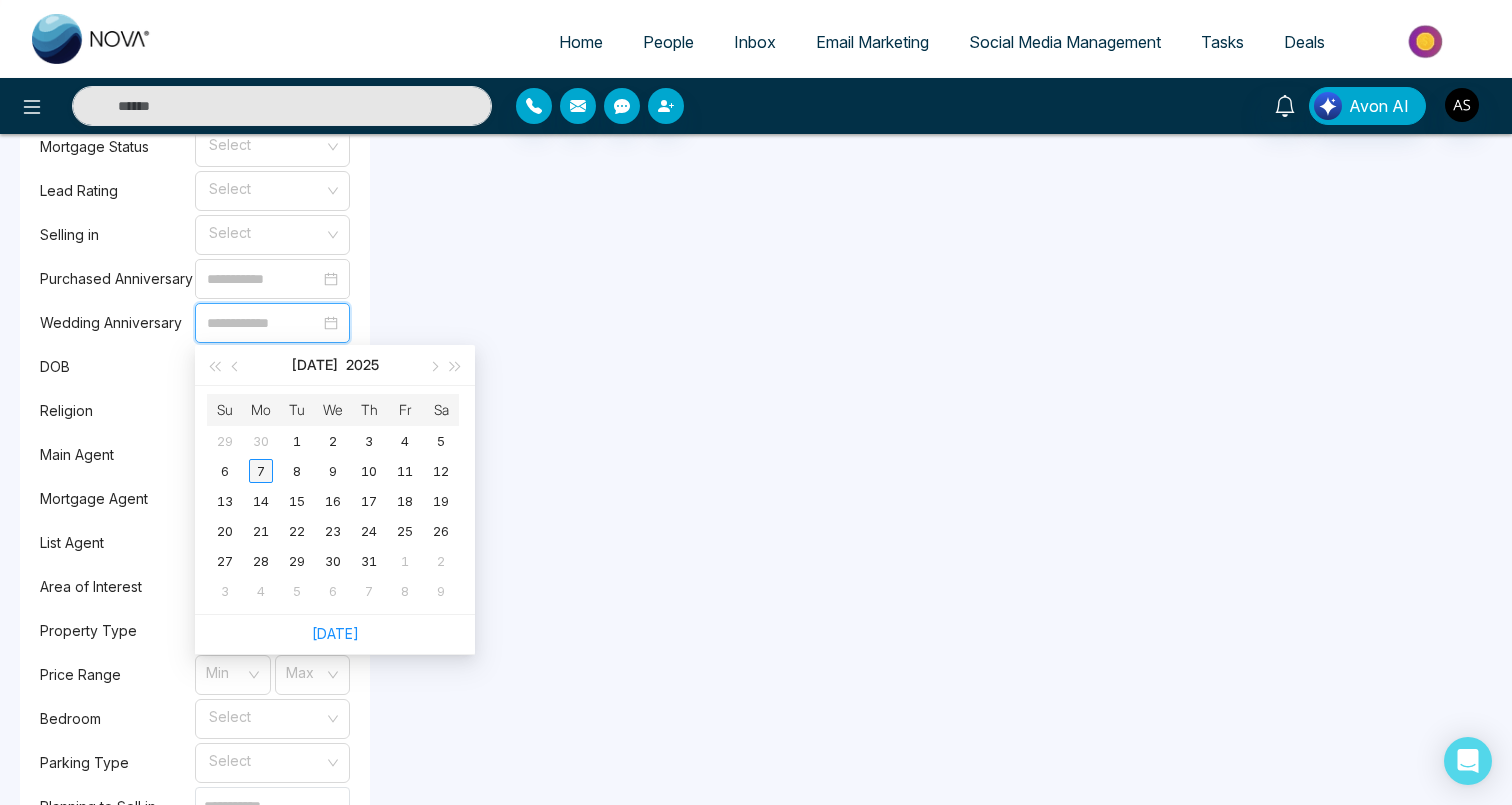 click on "7" at bounding box center (261, 471) 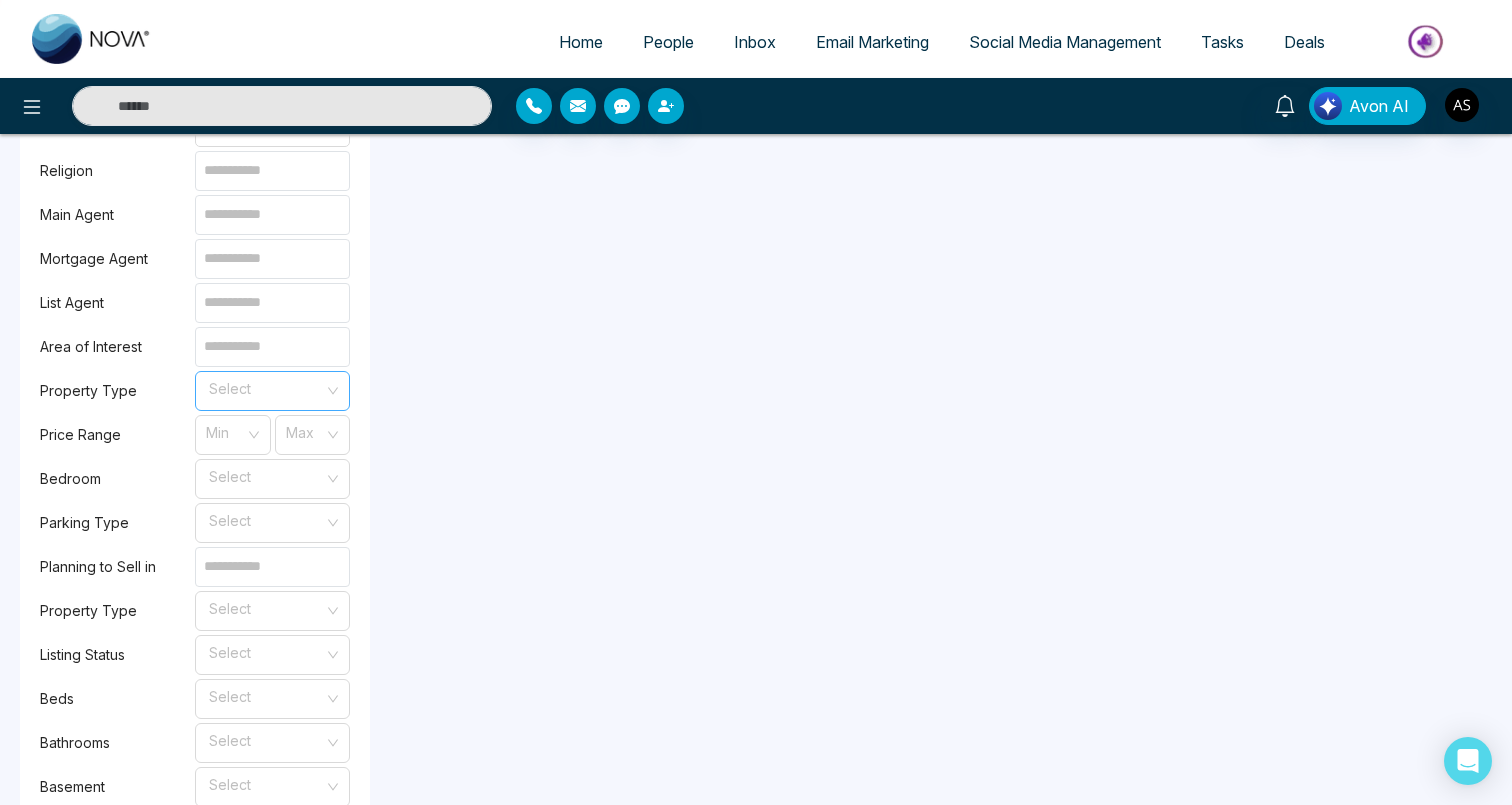 scroll, scrollTop: 1842, scrollLeft: 0, axis: vertical 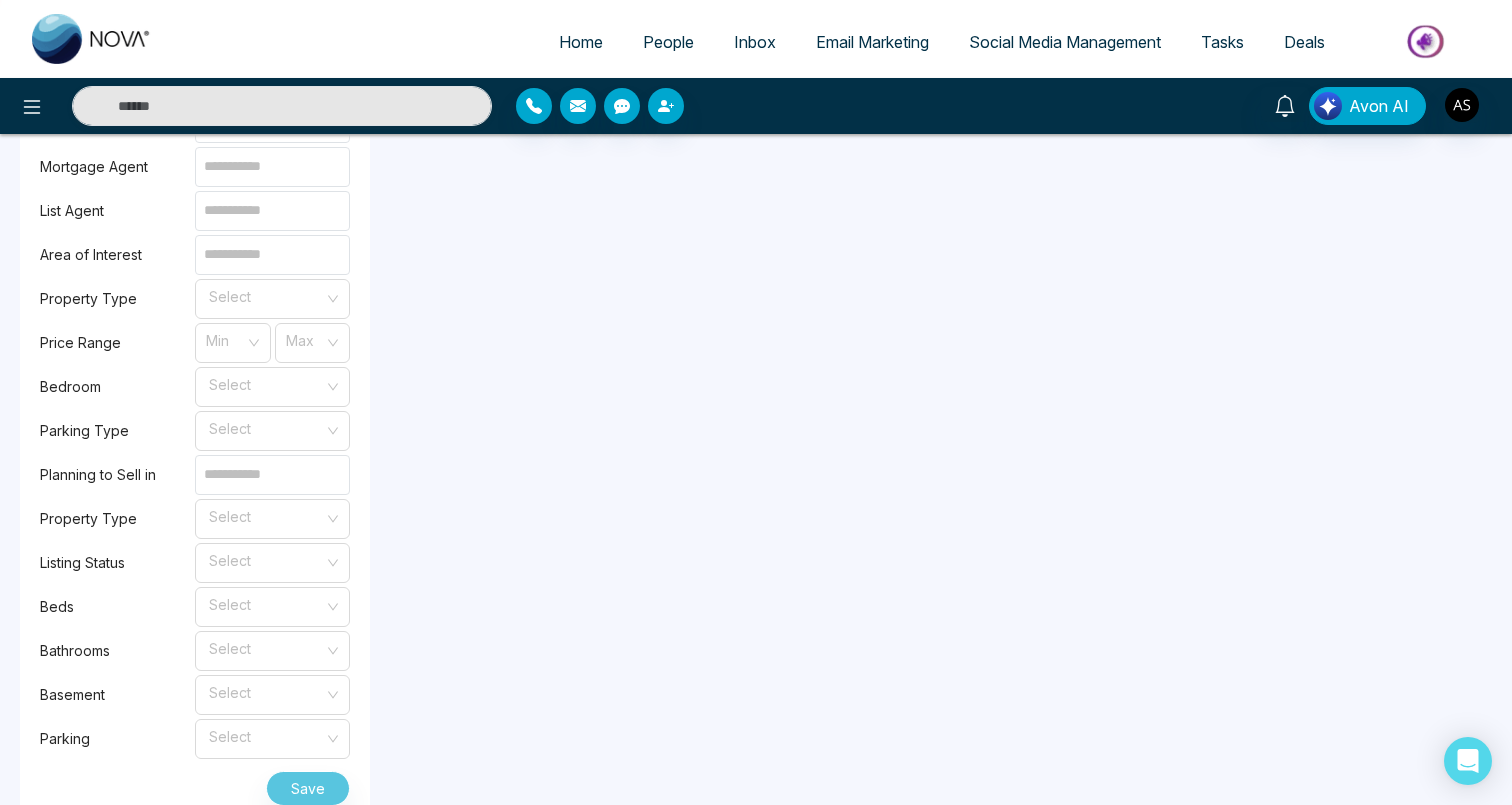 click on "Save" at bounding box center [195, 784] 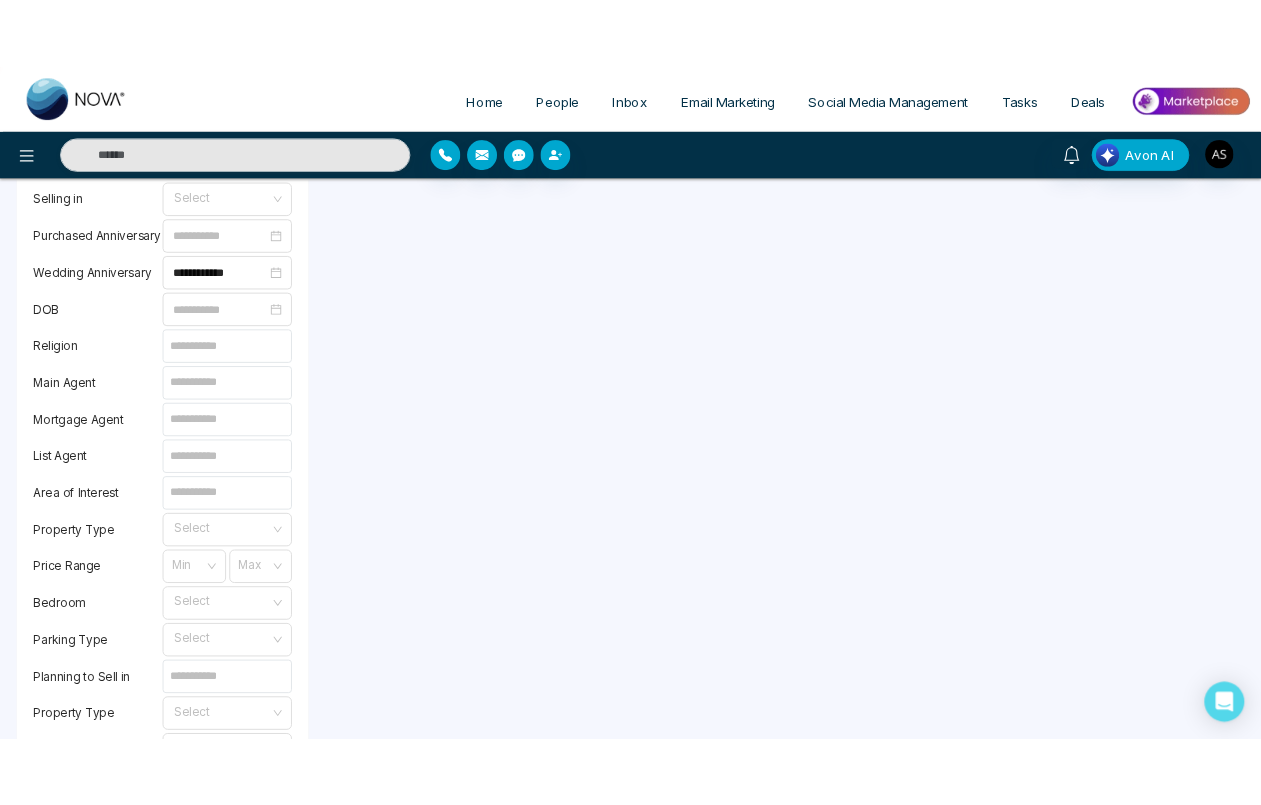 scroll, scrollTop: 1558, scrollLeft: 0, axis: vertical 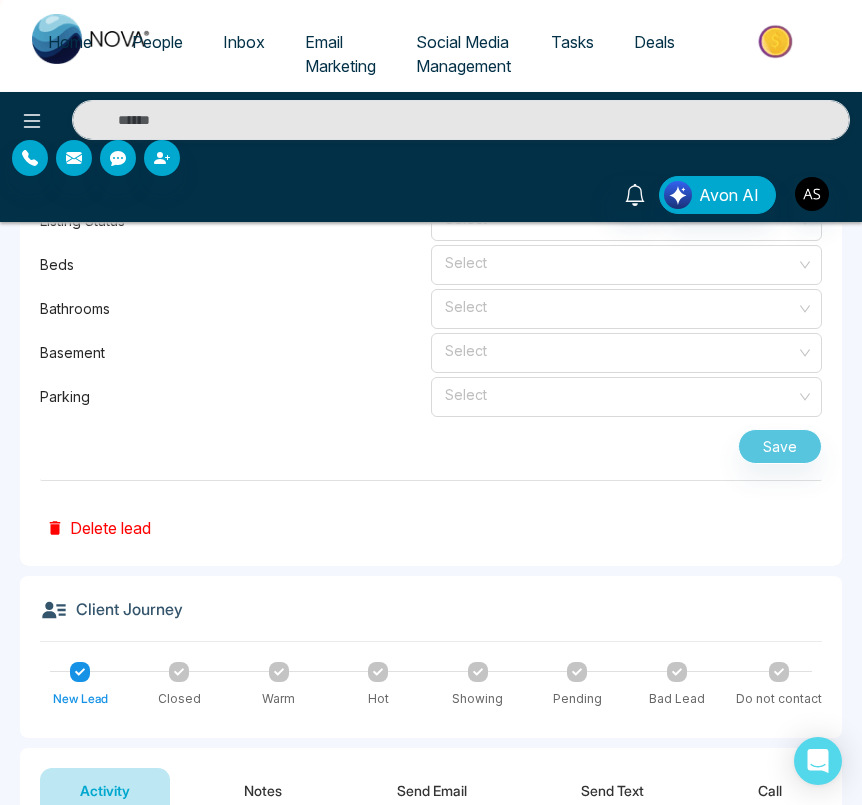 click on "Save" at bounding box center [431, 442] 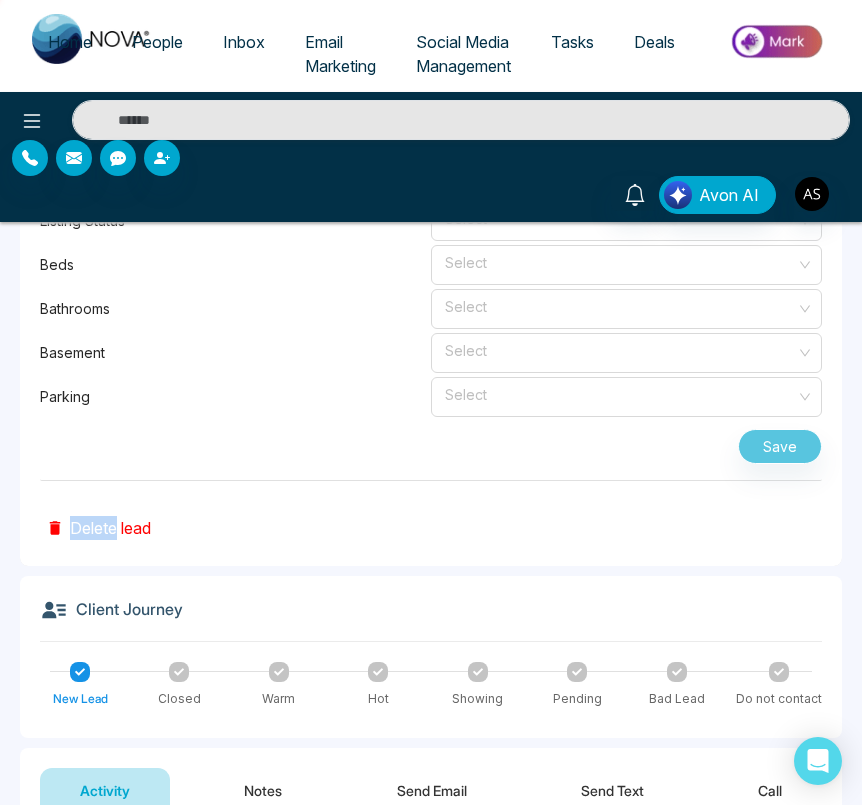 click on "Save" at bounding box center [431, 442] 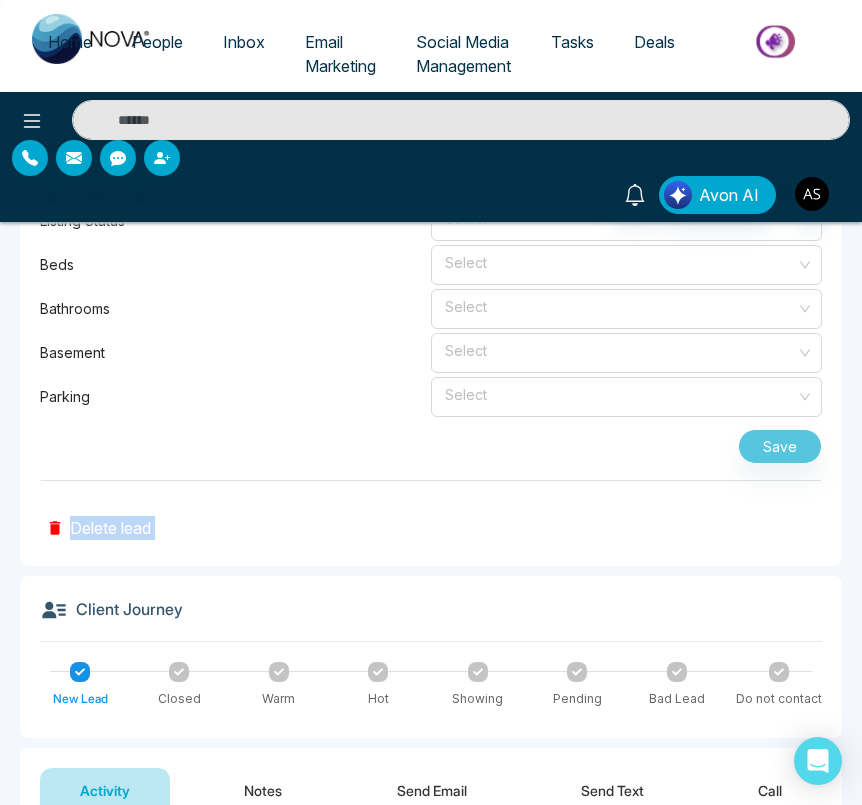 click on "Save" at bounding box center [431, 442] 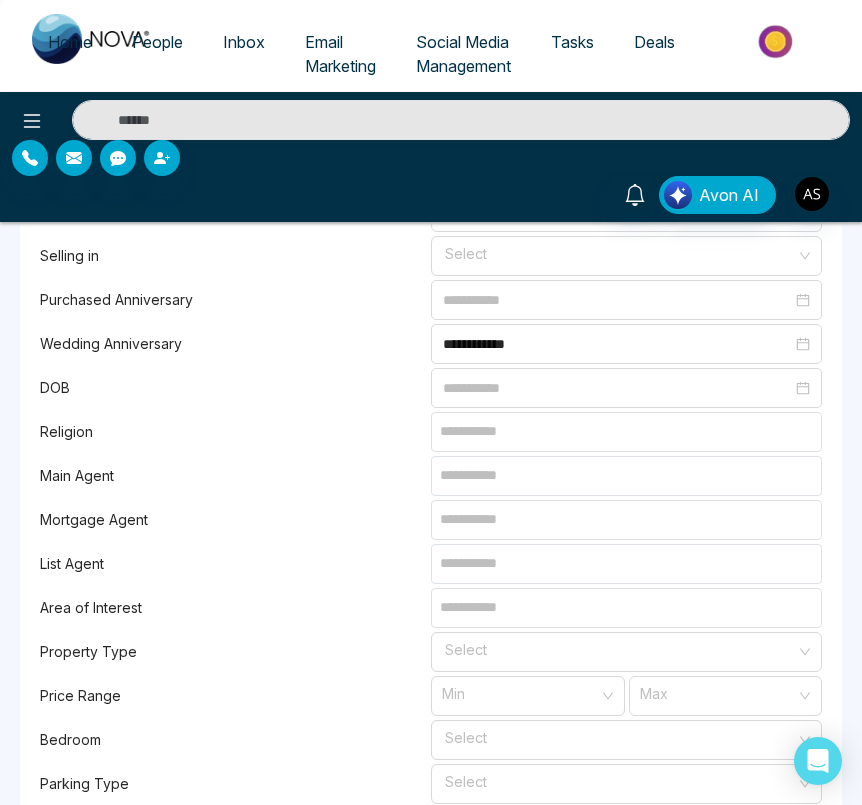 scroll, scrollTop: 1573, scrollLeft: 0, axis: vertical 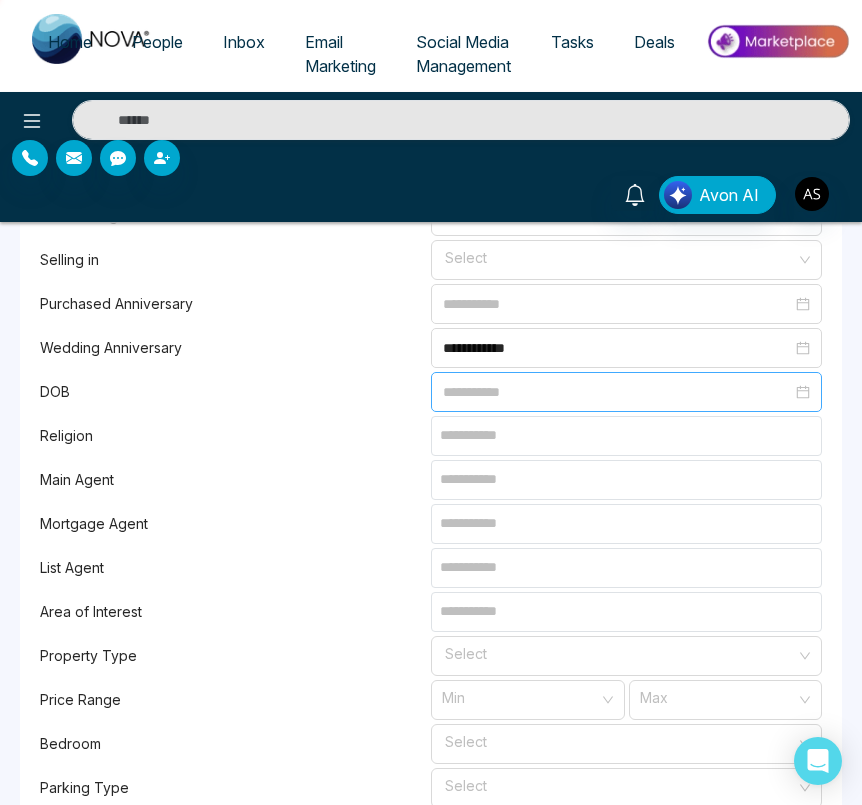 click at bounding box center (617, 392) 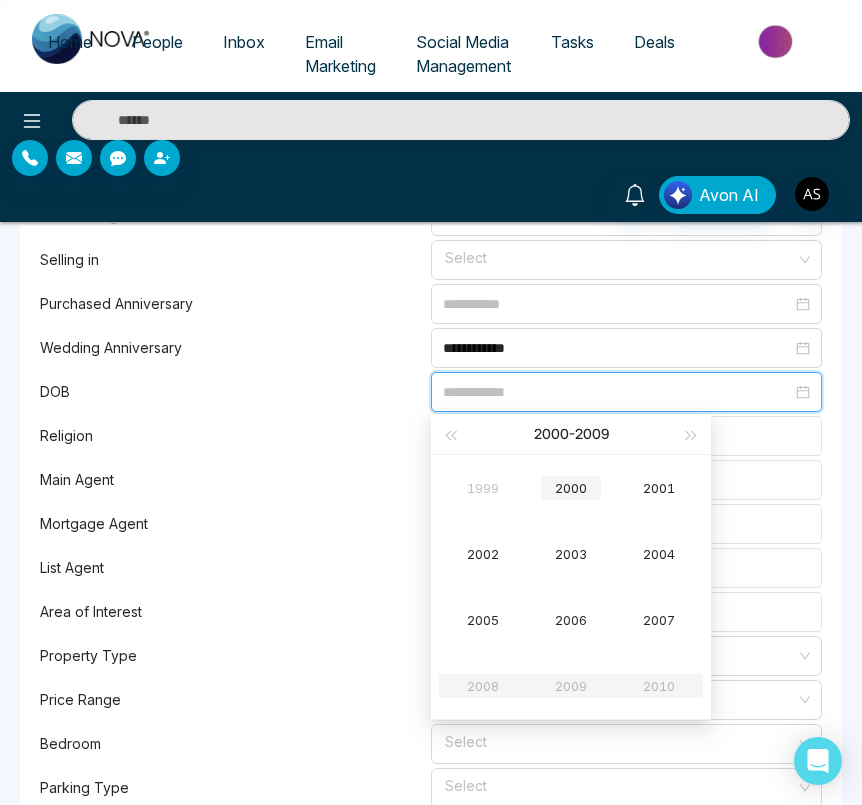 click on "2000" at bounding box center (571, 488) 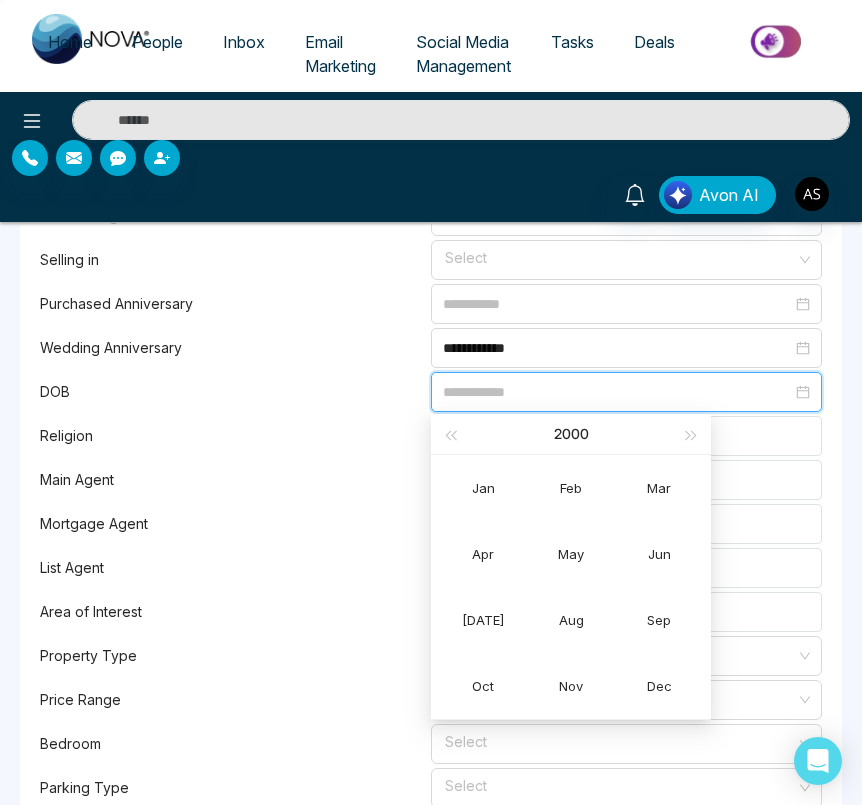 click on "Feb" at bounding box center (571, 488) 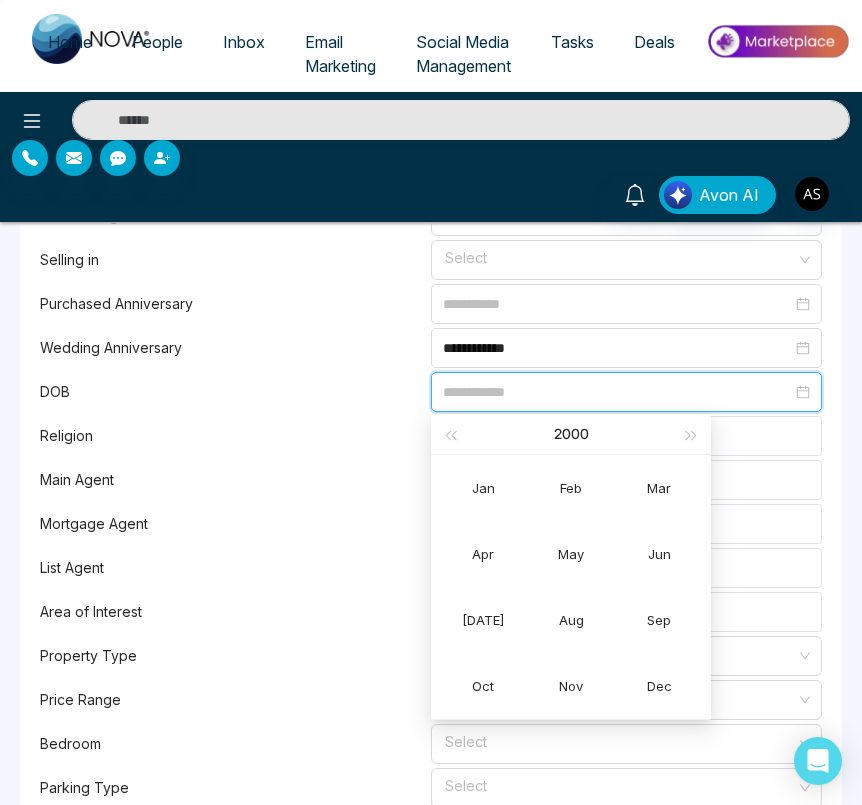 type on "**********" 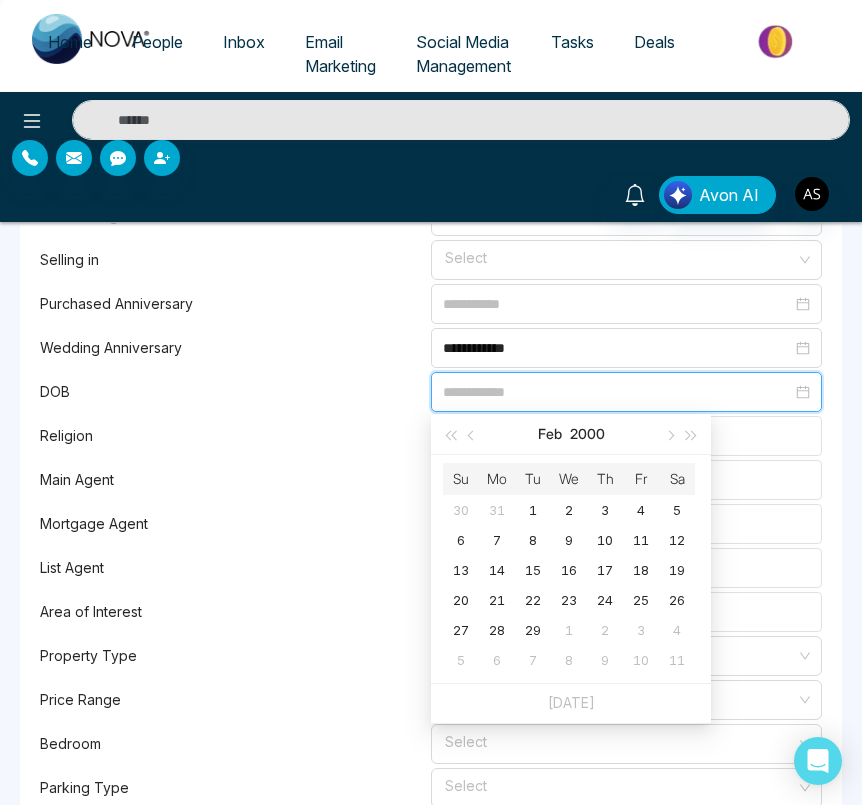 click on "2" at bounding box center [569, 510] 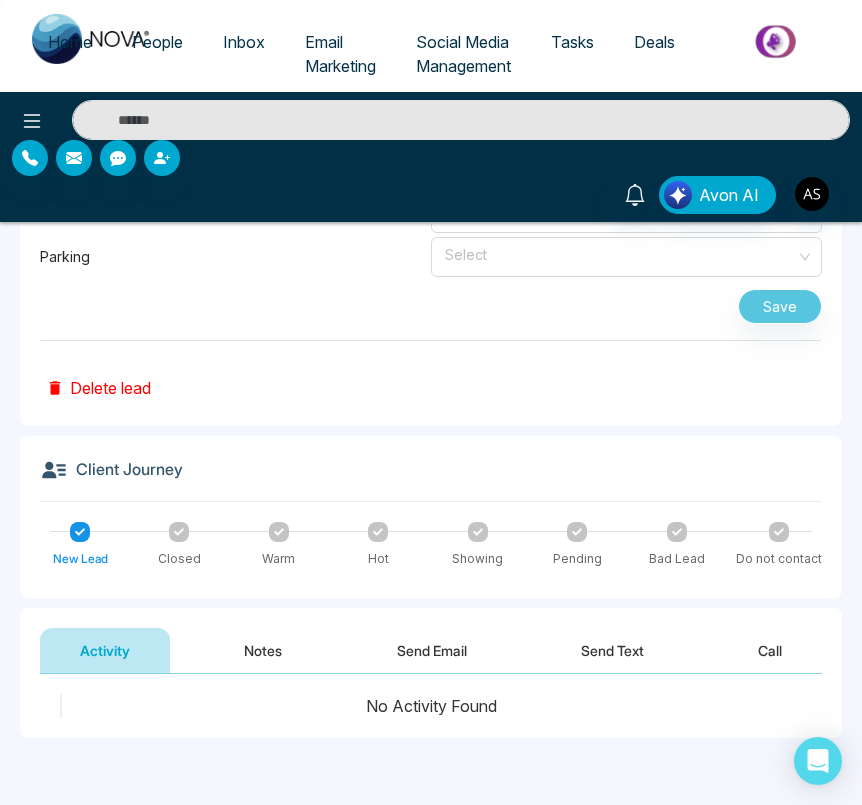 scroll, scrollTop: 2351, scrollLeft: 0, axis: vertical 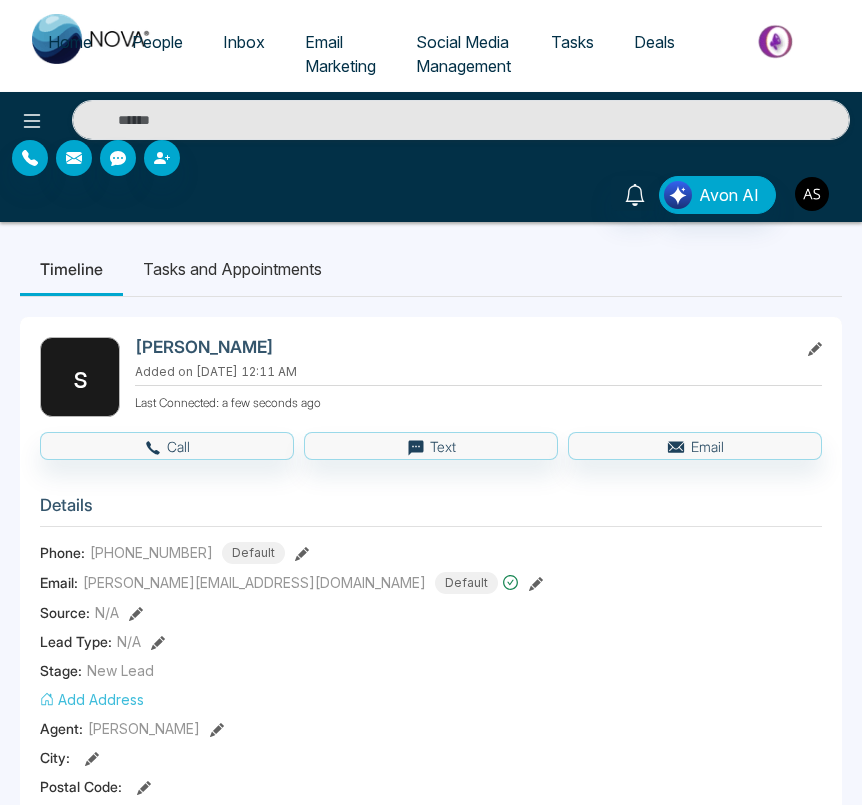 click at bounding box center (812, 194) 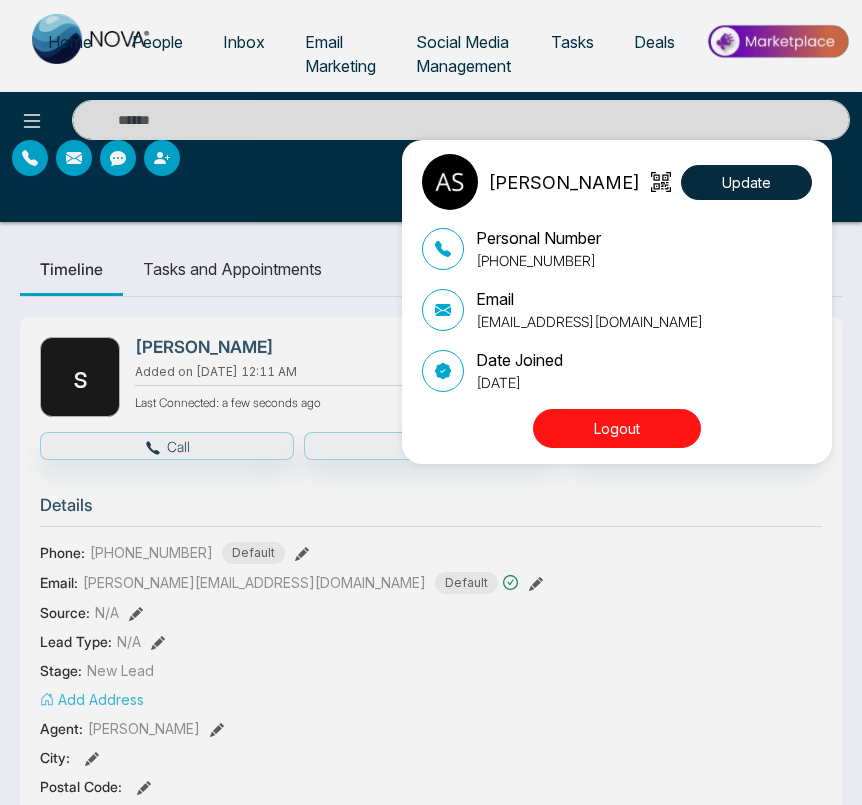 click on "Logout" at bounding box center (617, 428) 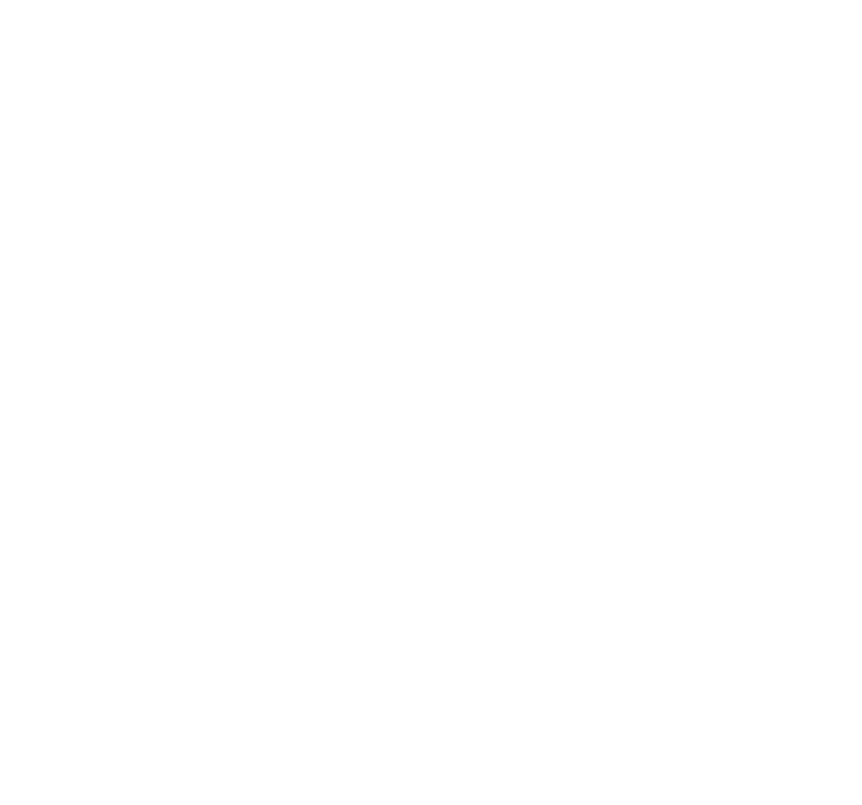 scroll, scrollTop: 0, scrollLeft: 0, axis: both 